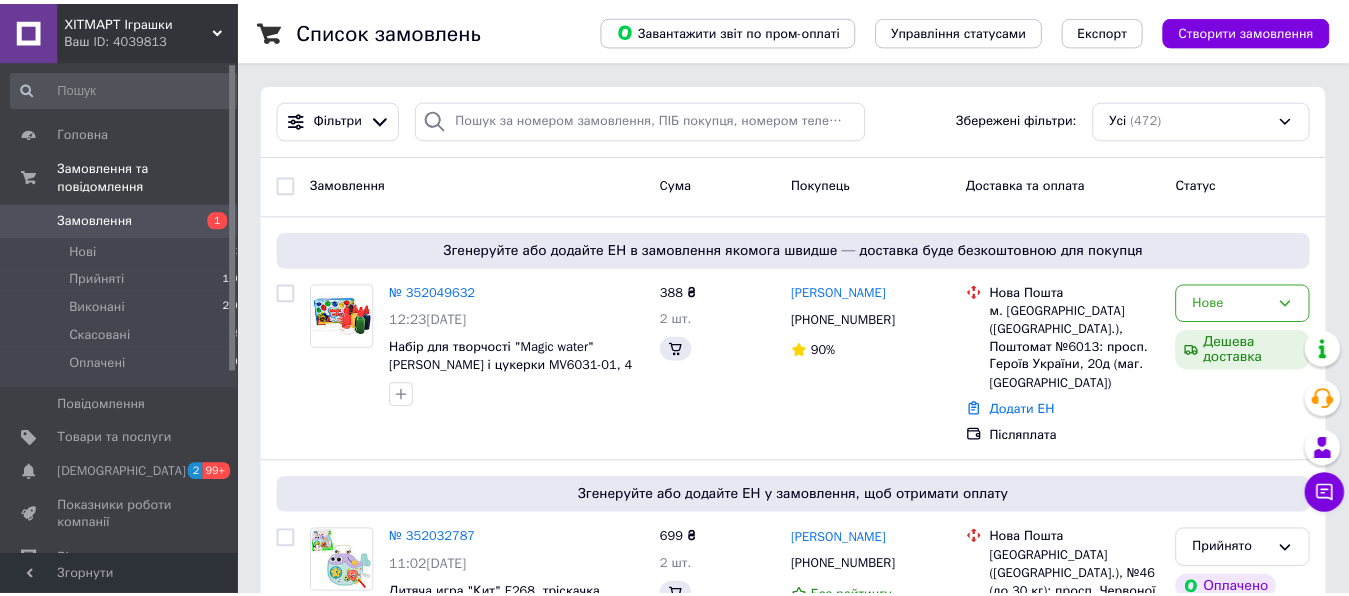 scroll, scrollTop: 0, scrollLeft: 0, axis: both 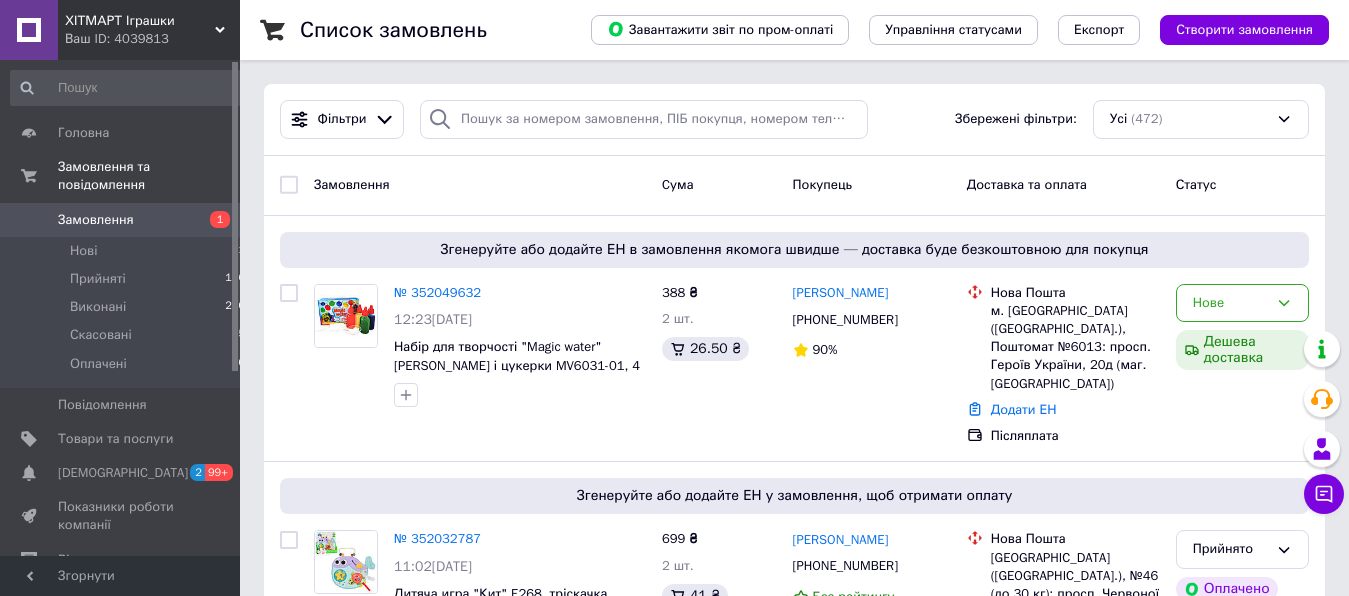 click on "№ 352049632" at bounding box center [437, 292] 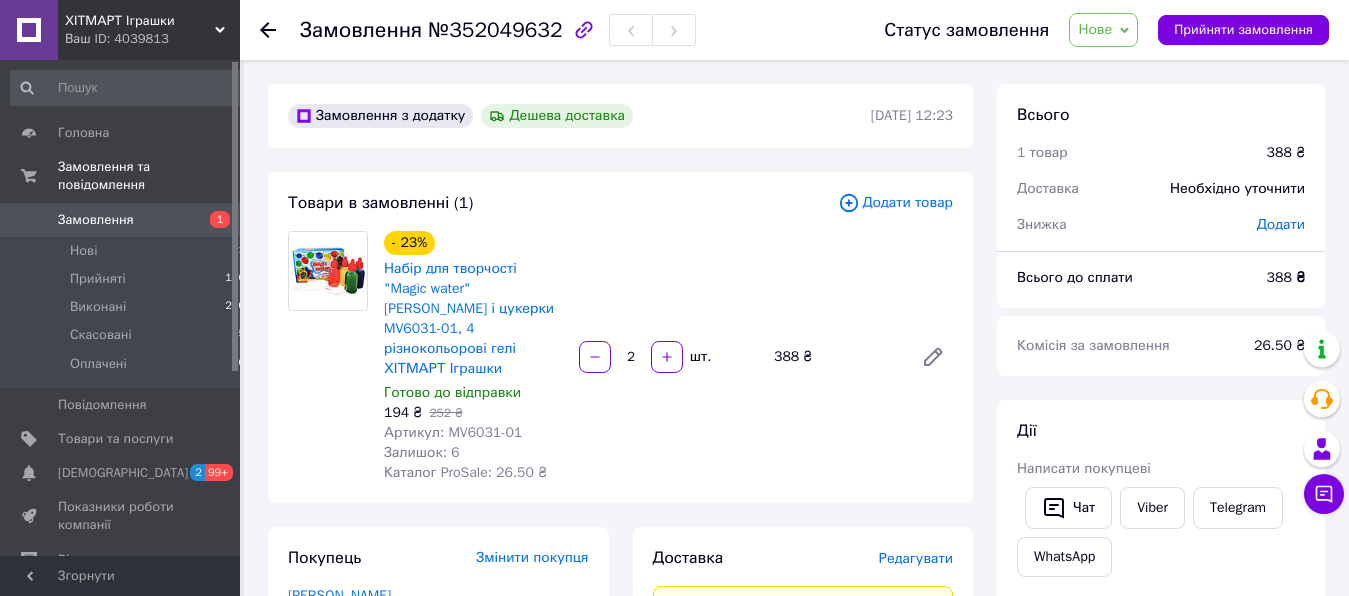 scroll, scrollTop: 102, scrollLeft: 0, axis: vertical 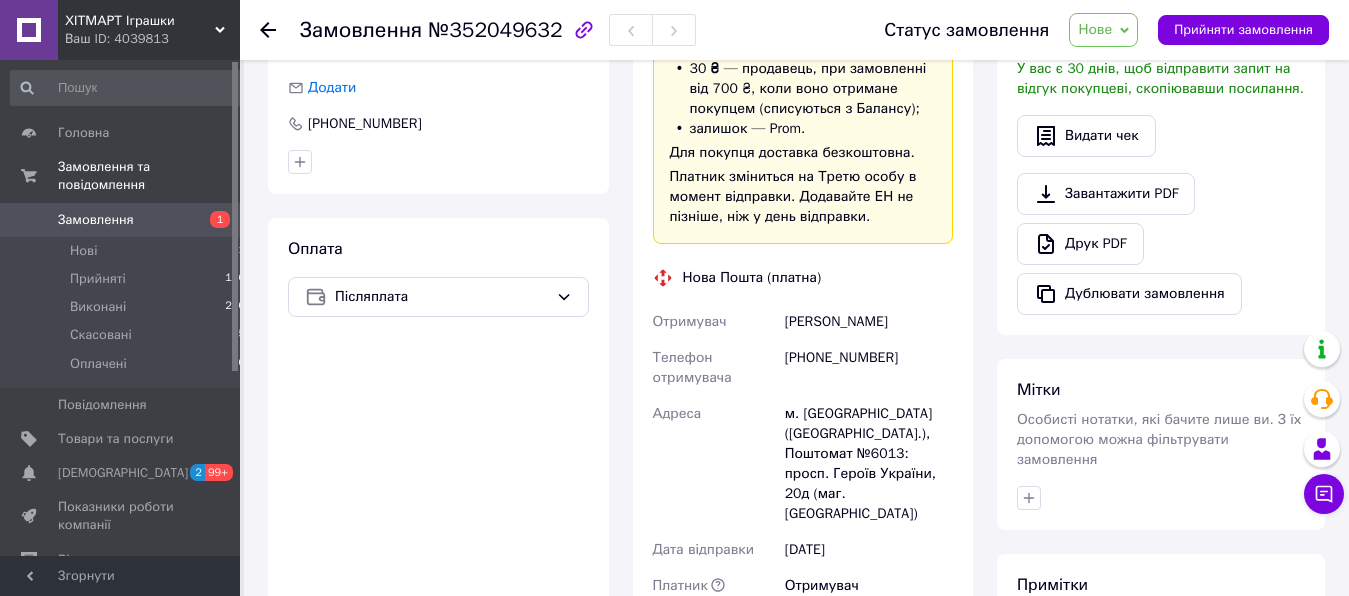 click on "[PHONE_NUMBER]" at bounding box center (869, 368) 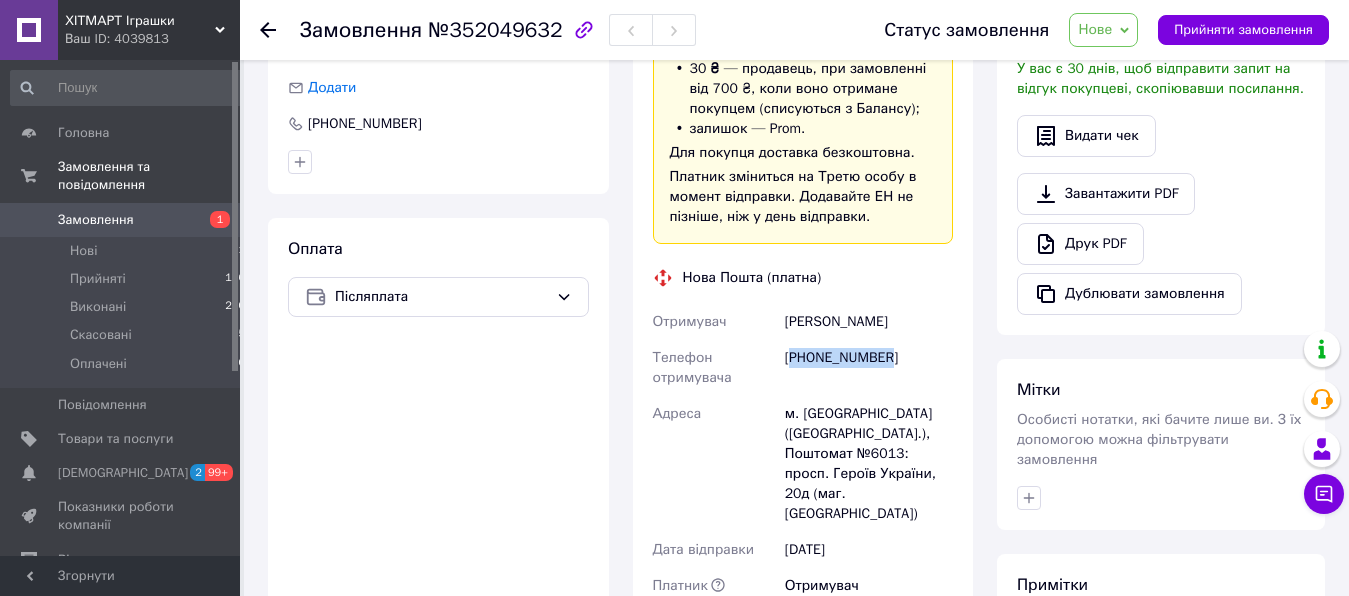 click on "[PHONE_NUMBER]" at bounding box center [869, 368] 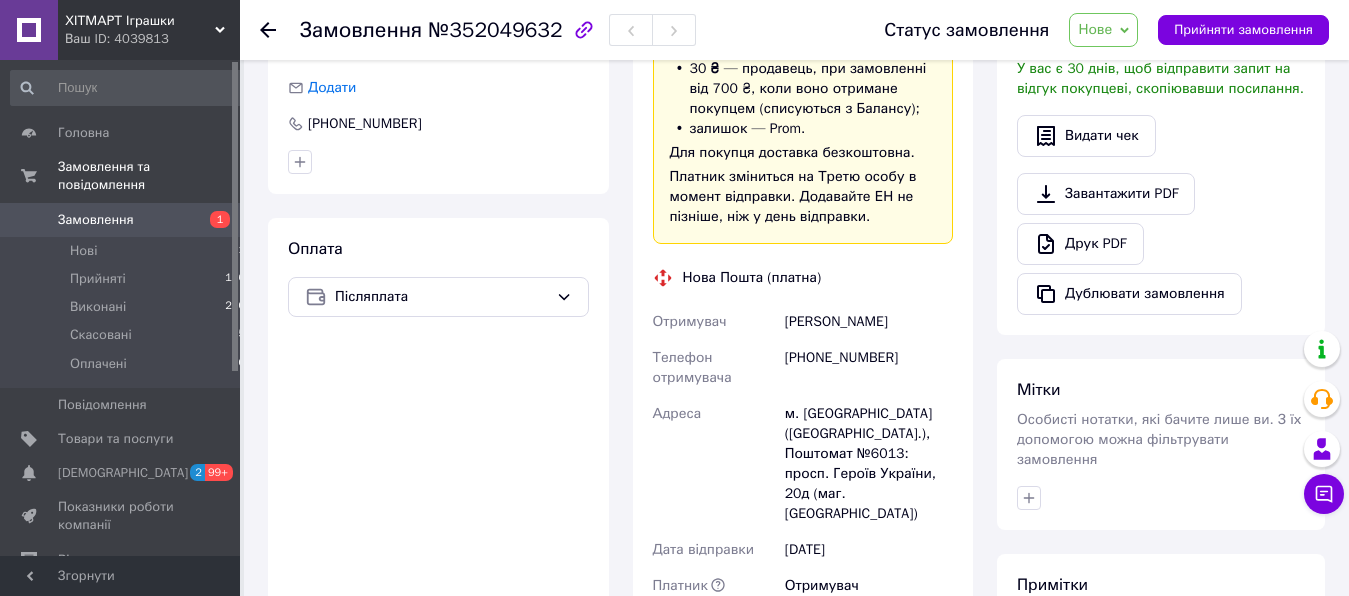click on "[PHONE_NUMBER]" at bounding box center (869, 368) 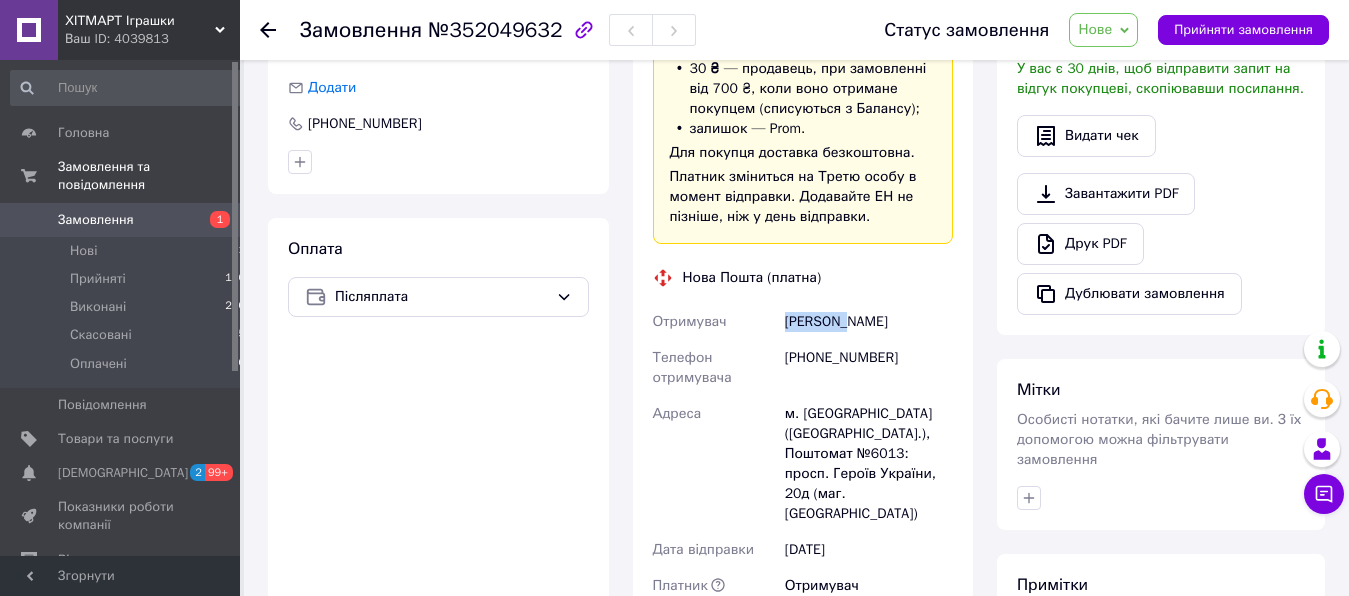 click on "[PERSON_NAME]" at bounding box center (869, 322) 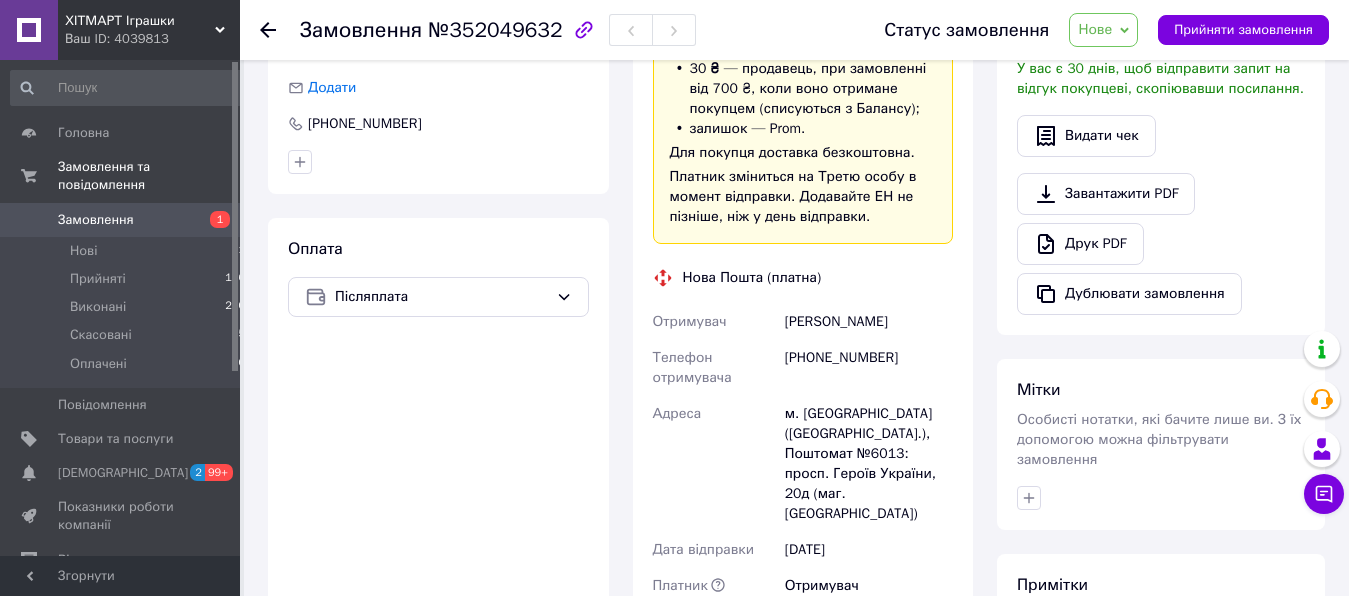 click on "[PERSON_NAME]" at bounding box center (869, 322) 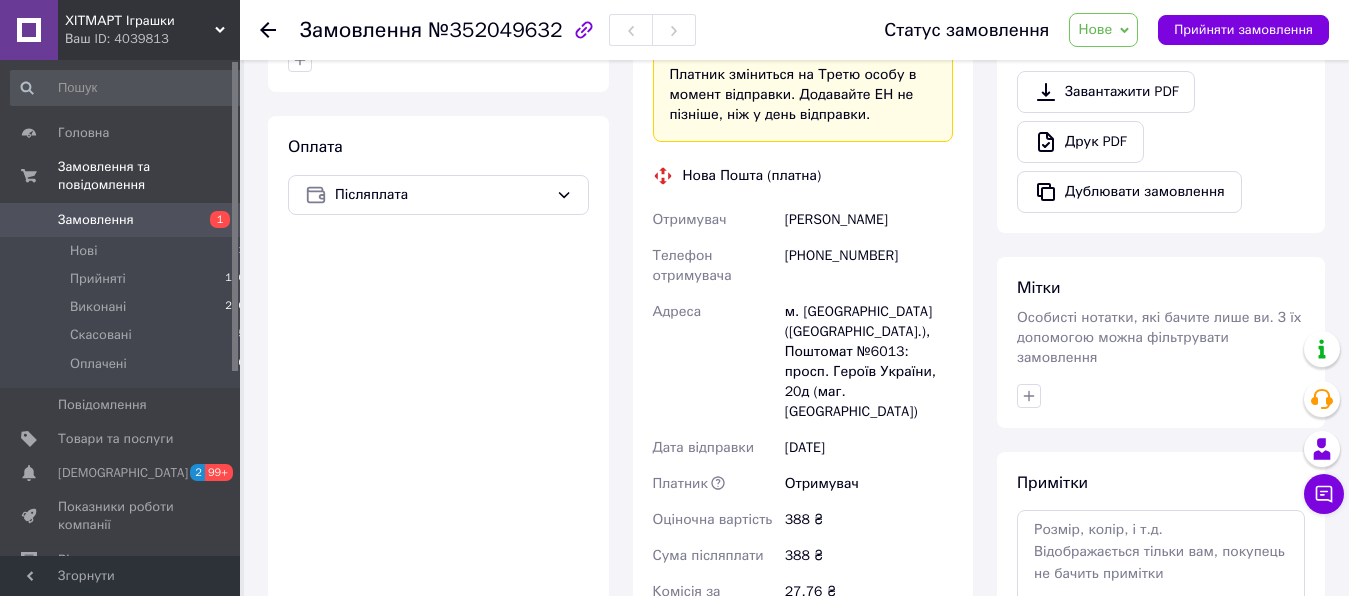 click on "м. [GEOGRAPHIC_DATA] ([GEOGRAPHIC_DATA].), Поштомат №6013: просп. Героїв України, 20д (маг. [GEOGRAPHIC_DATA])" at bounding box center (869, 362) 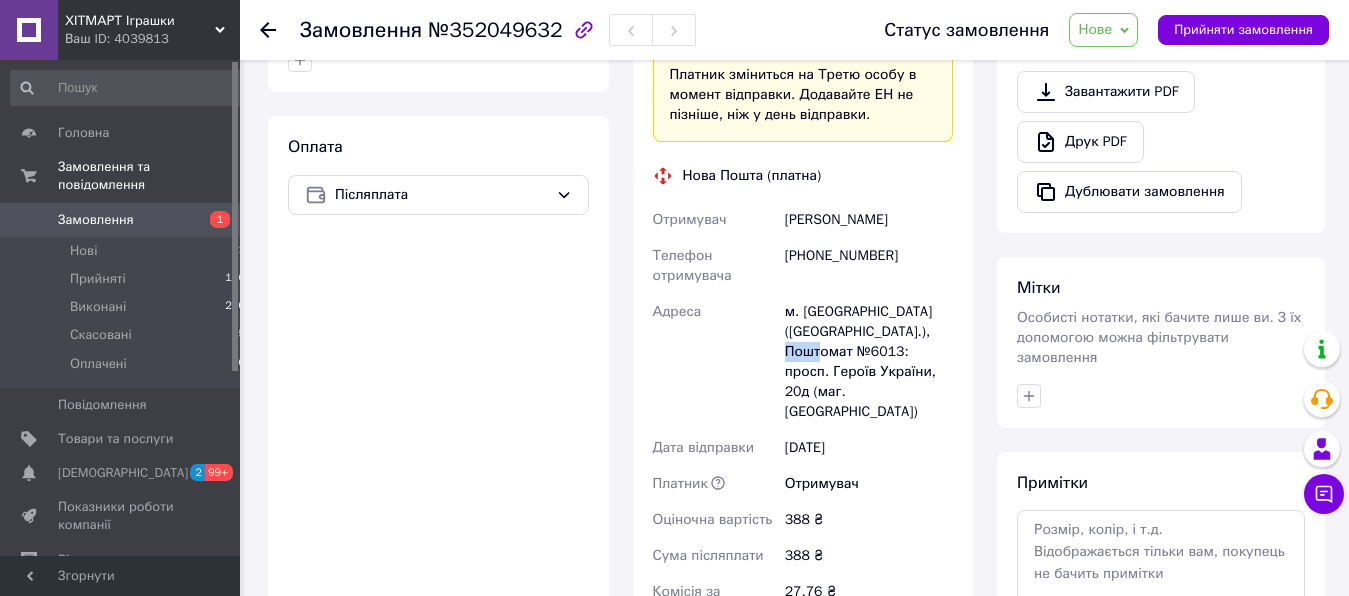 click on "м. [GEOGRAPHIC_DATA] ([GEOGRAPHIC_DATA].), Поштомат №6013: просп. Героїв України, 20д (маг. [GEOGRAPHIC_DATA])" at bounding box center [869, 362] 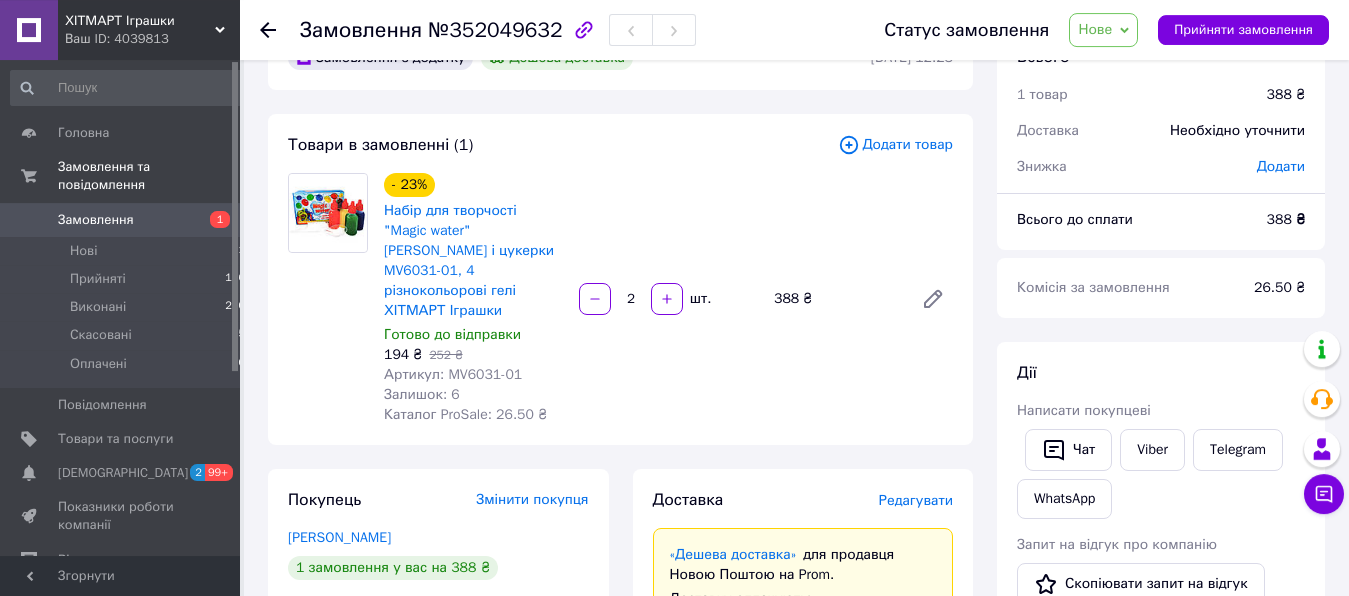scroll, scrollTop: 0, scrollLeft: 0, axis: both 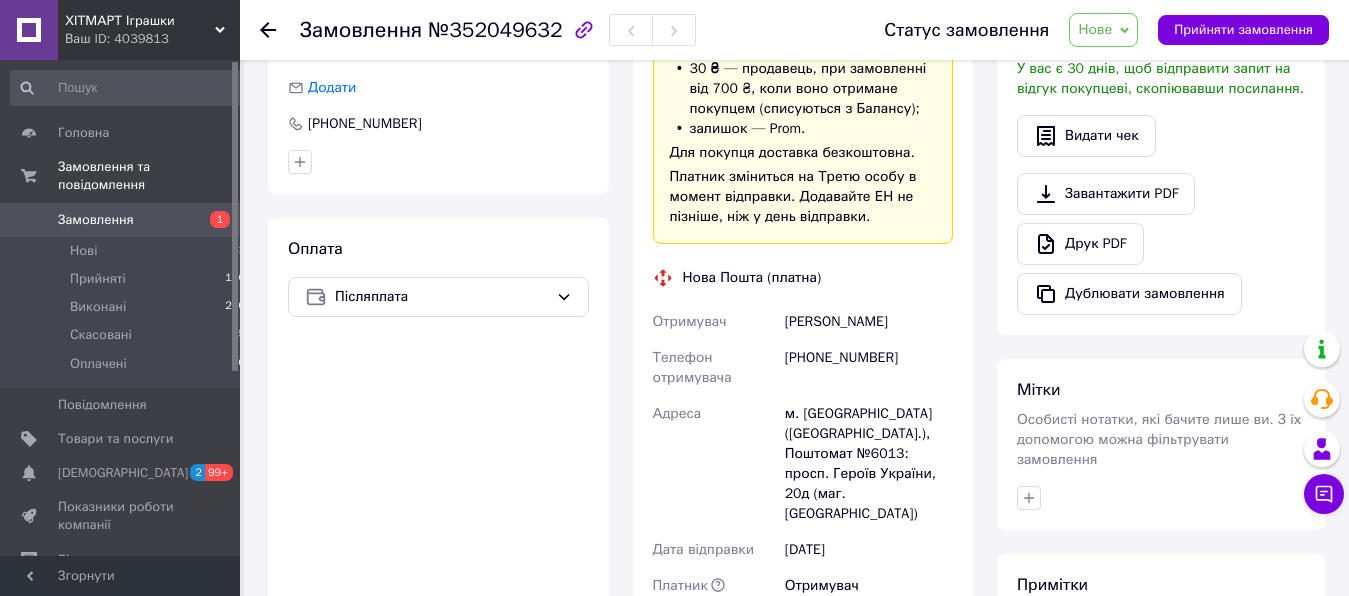 click on "[PERSON_NAME]" at bounding box center (869, 322) 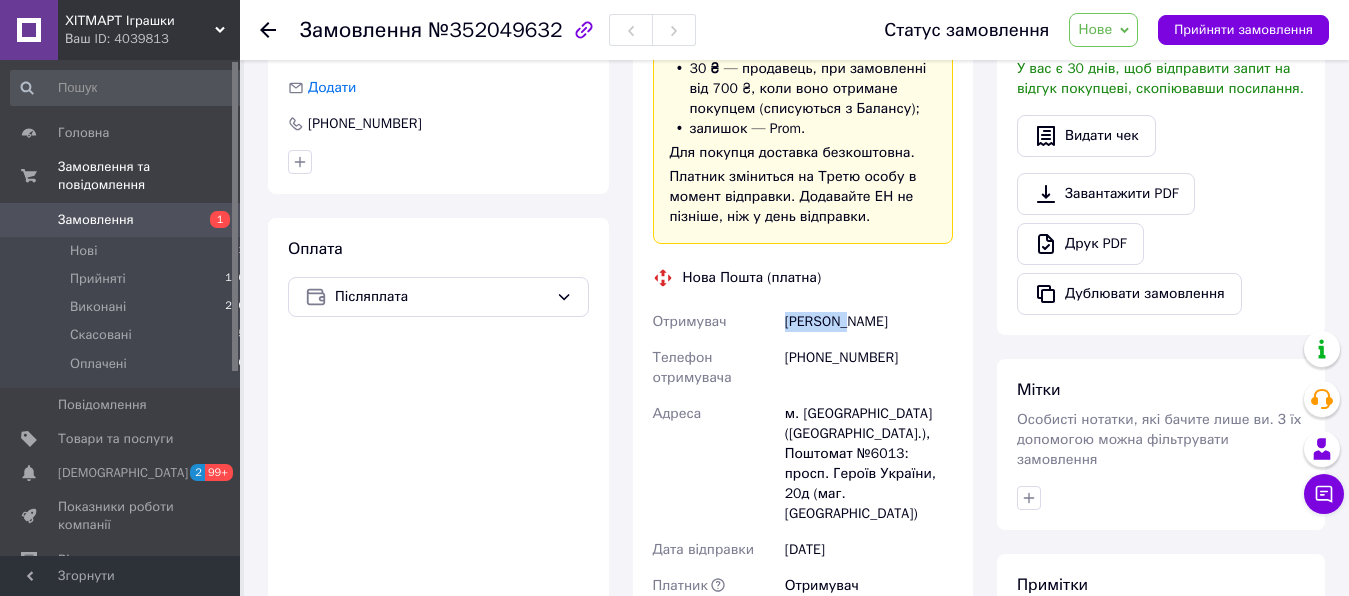 click on "[PERSON_NAME]" at bounding box center [869, 322] 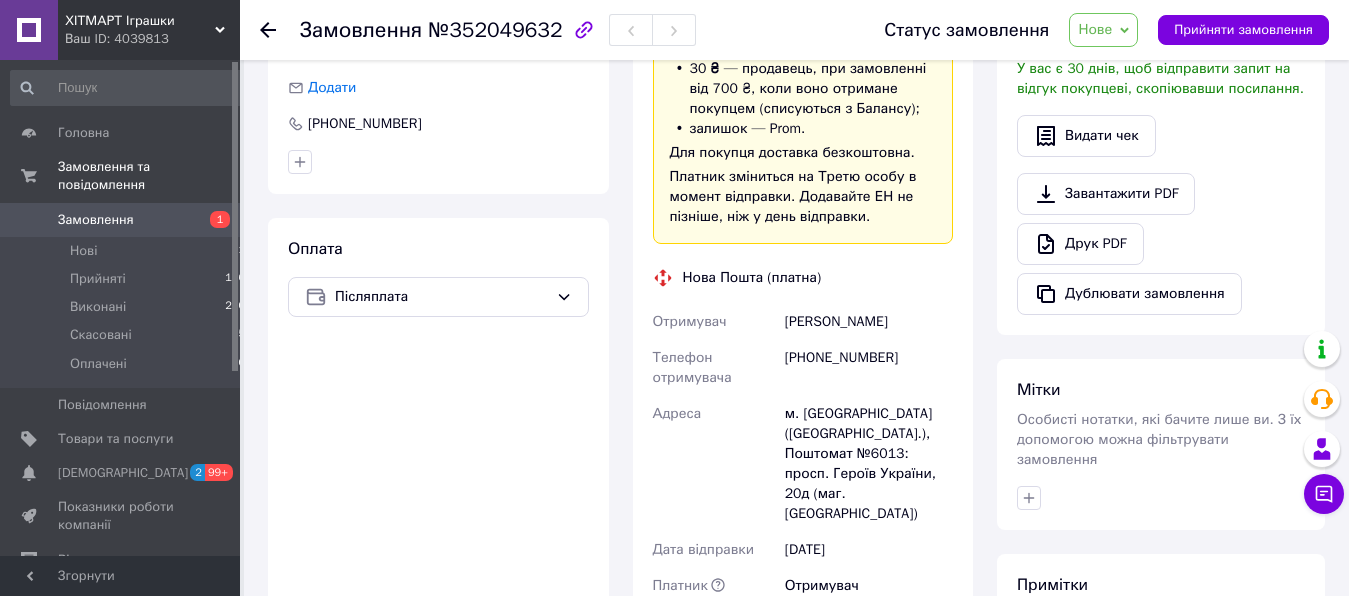 click on "[PERSON_NAME]" at bounding box center (869, 322) 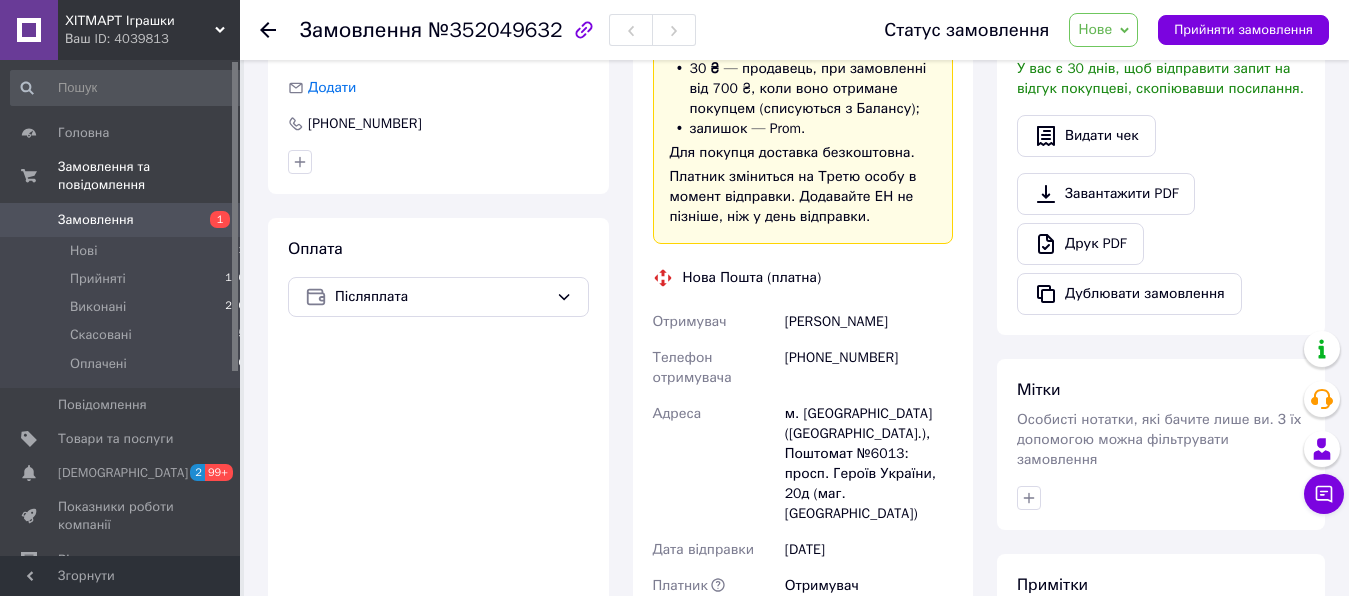 click on "[PHONE_NUMBER]" at bounding box center (869, 368) 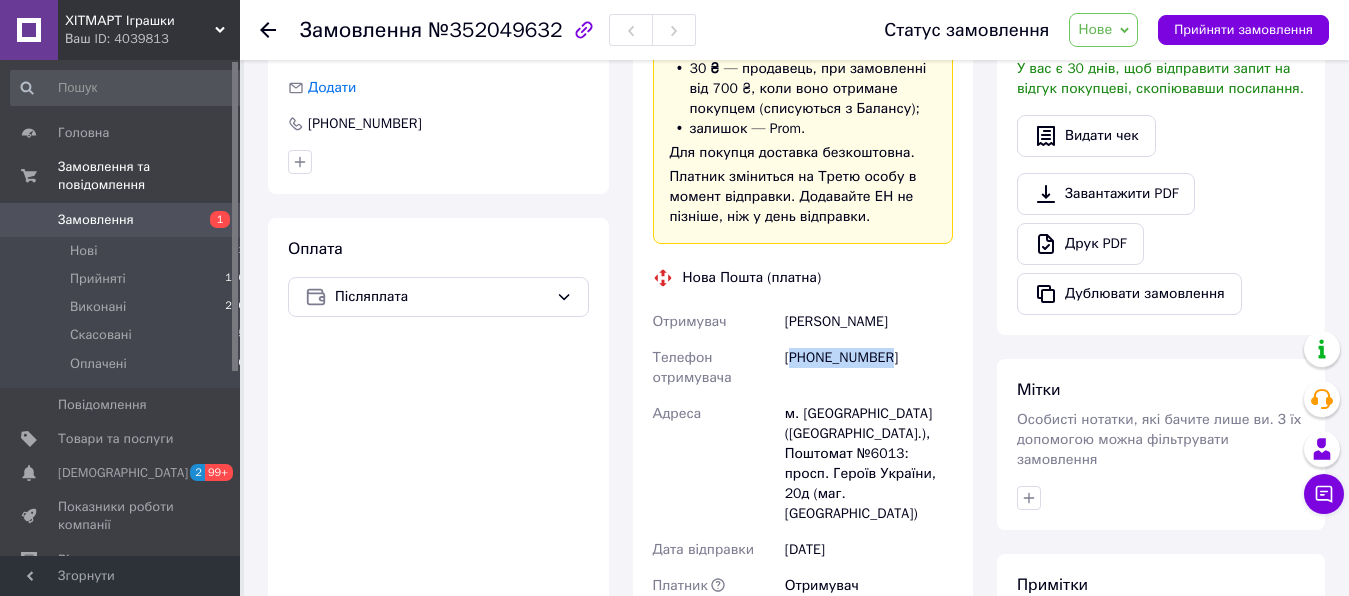 click on "[PHONE_NUMBER]" at bounding box center (869, 368) 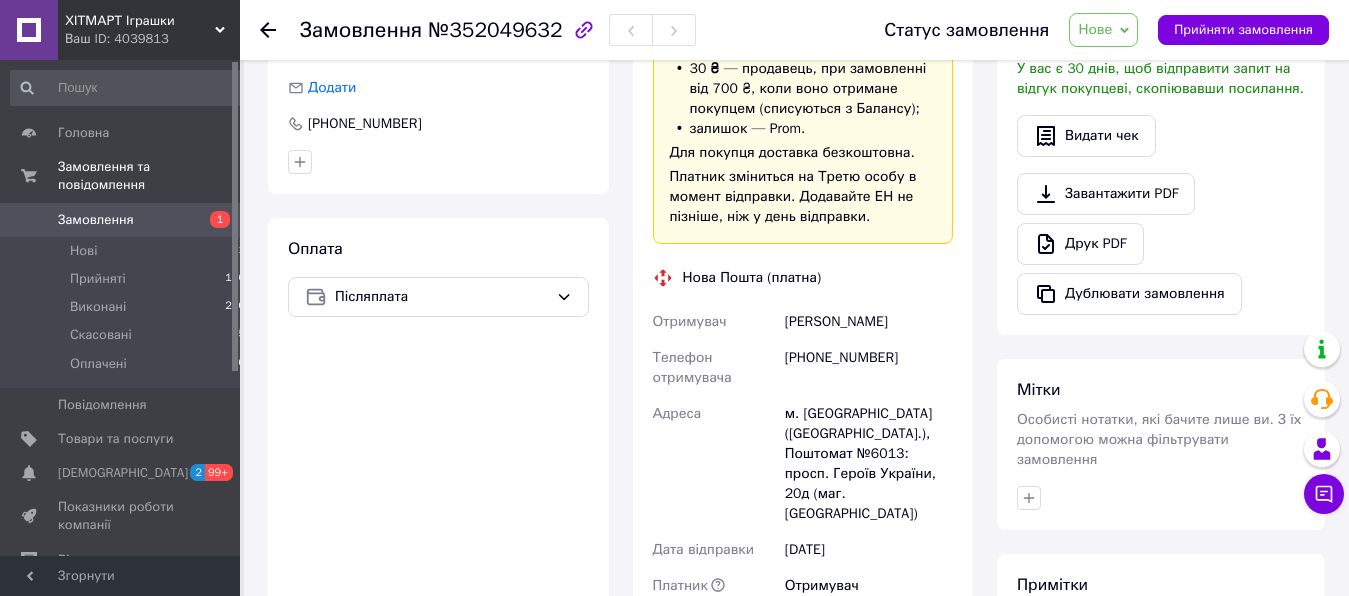click on "[PHONE_NUMBER]" at bounding box center [869, 368] 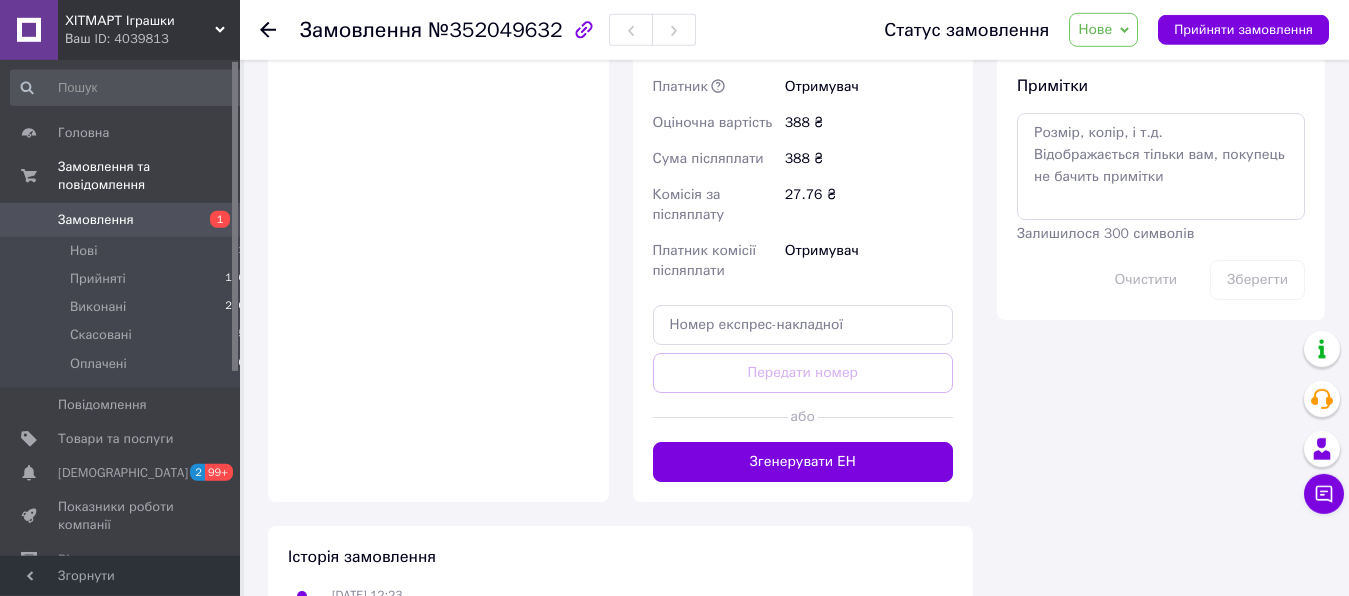 scroll, scrollTop: 1122, scrollLeft: 0, axis: vertical 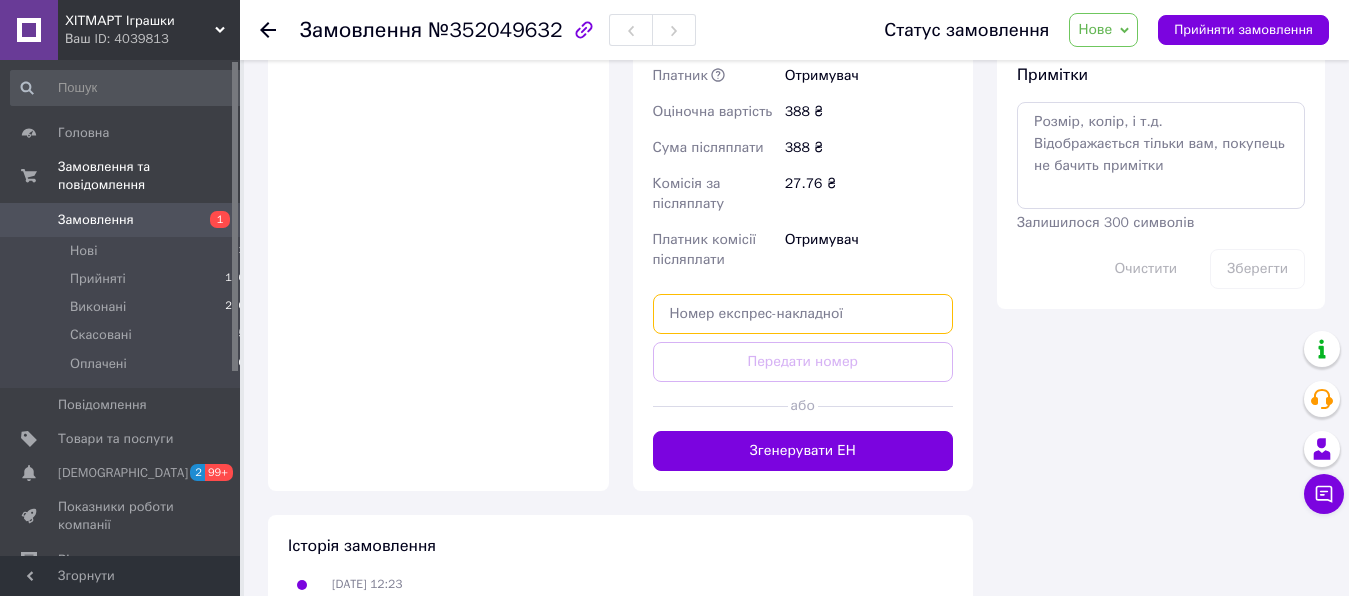 click at bounding box center [803, 314] 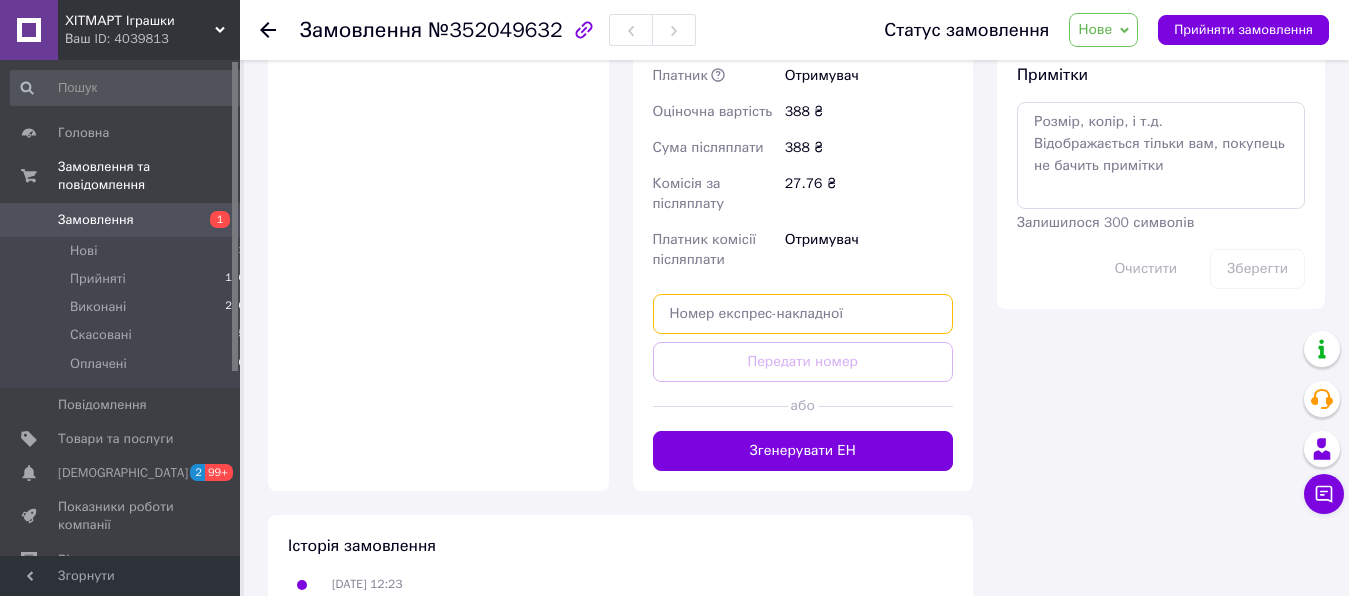 paste on "20451202959677" 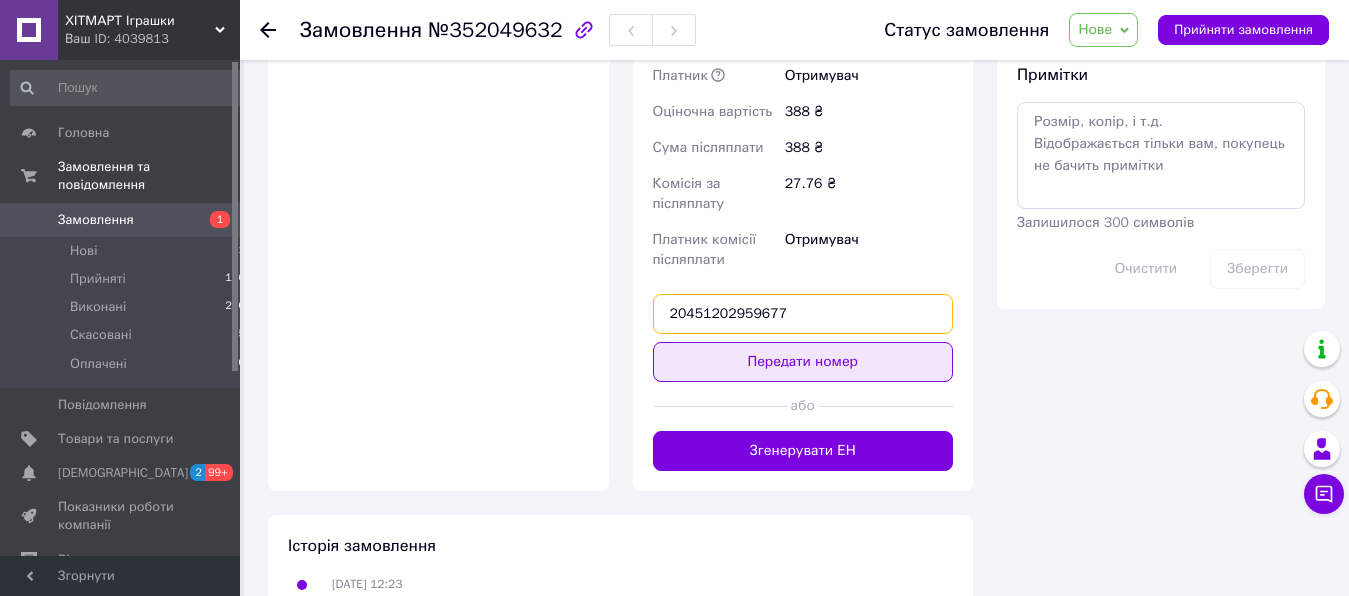 type on "20451202959677" 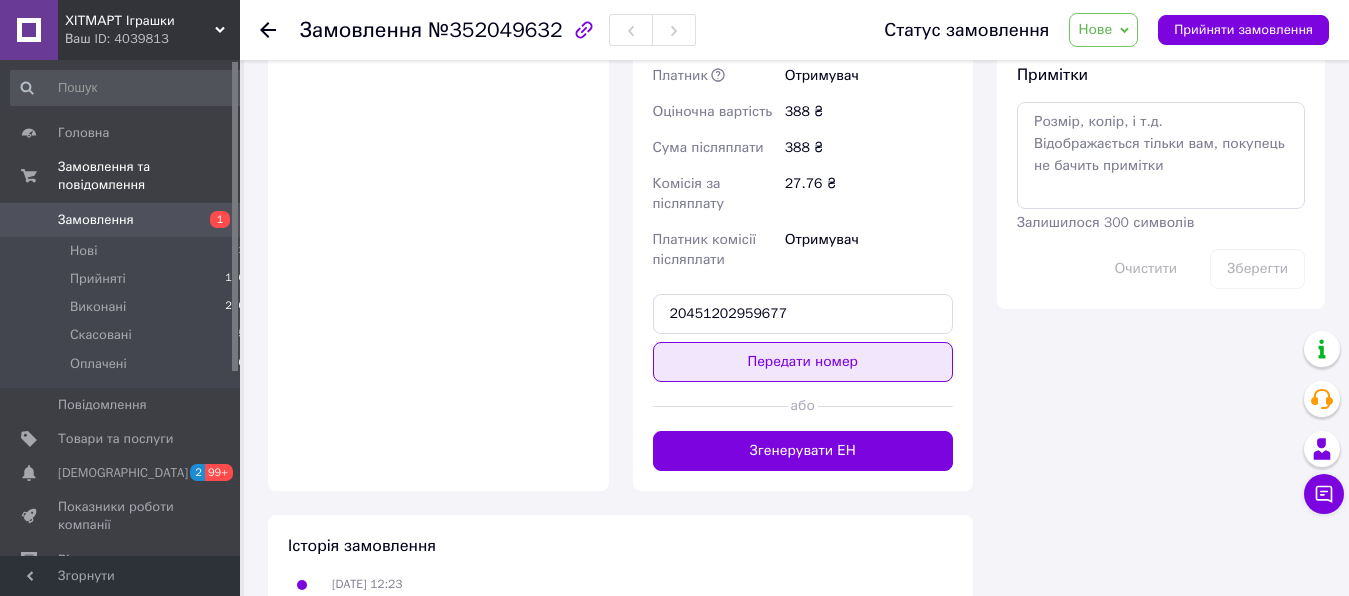 click on "Передати номер" at bounding box center [803, 362] 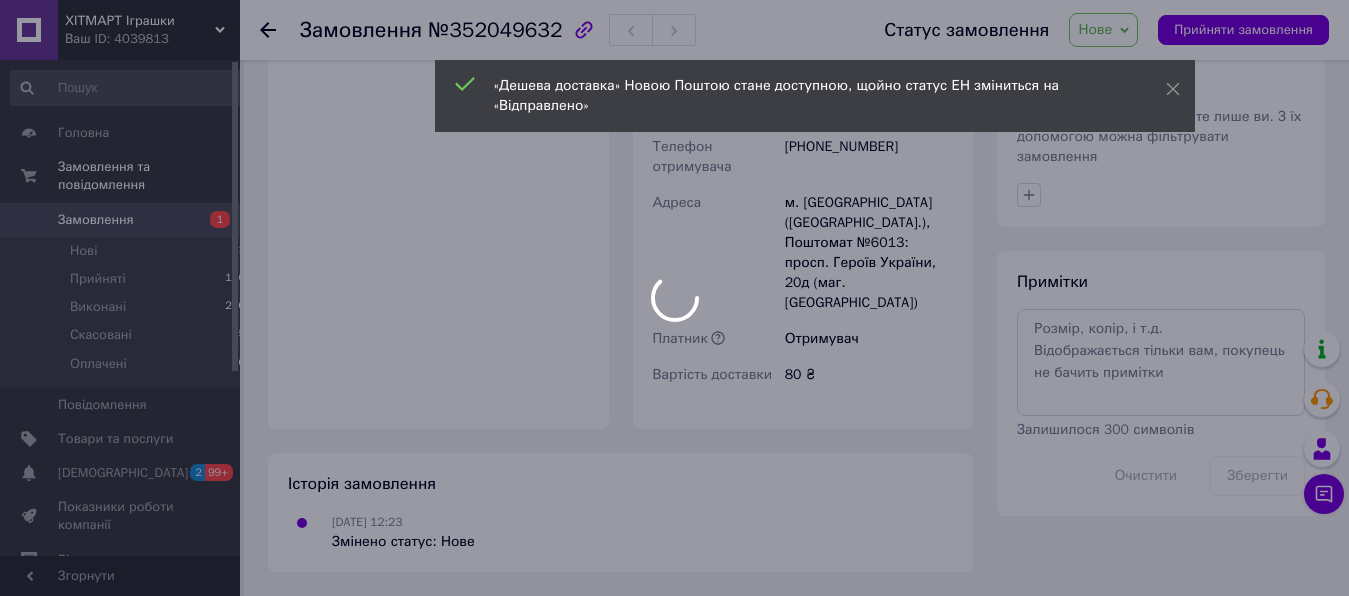 scroll, scrollTop: 875, scrollLeft: 0, axis: vertical 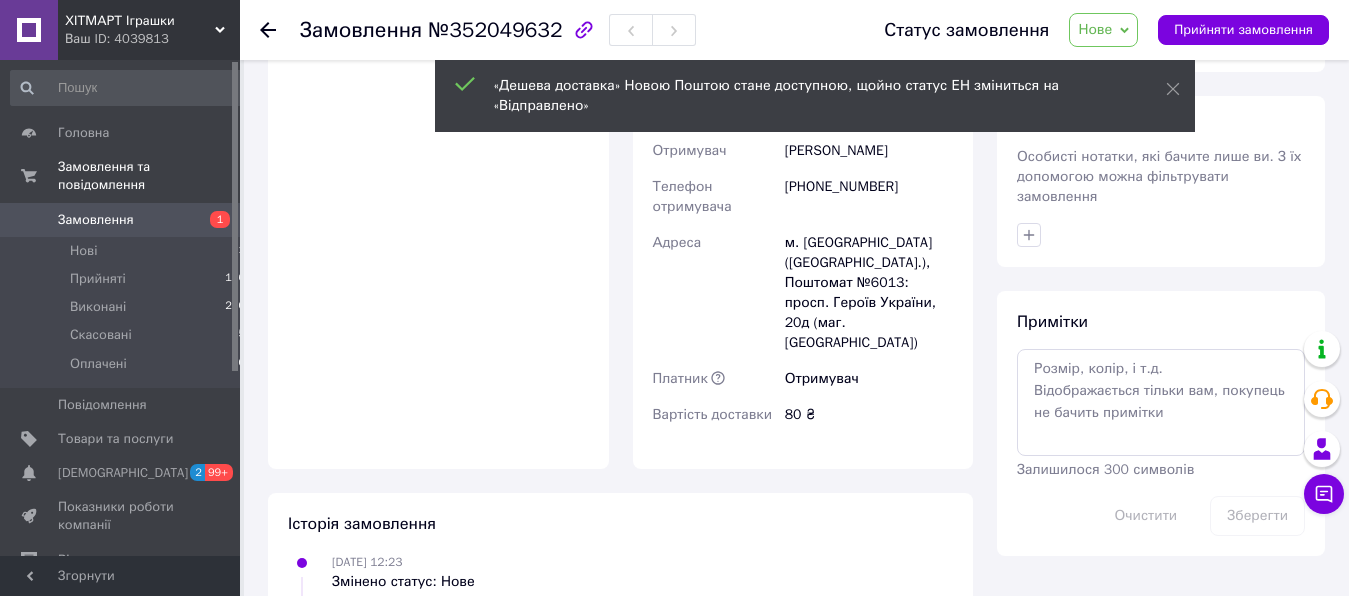 click on "Нове" at bounding box center (1095, 29) 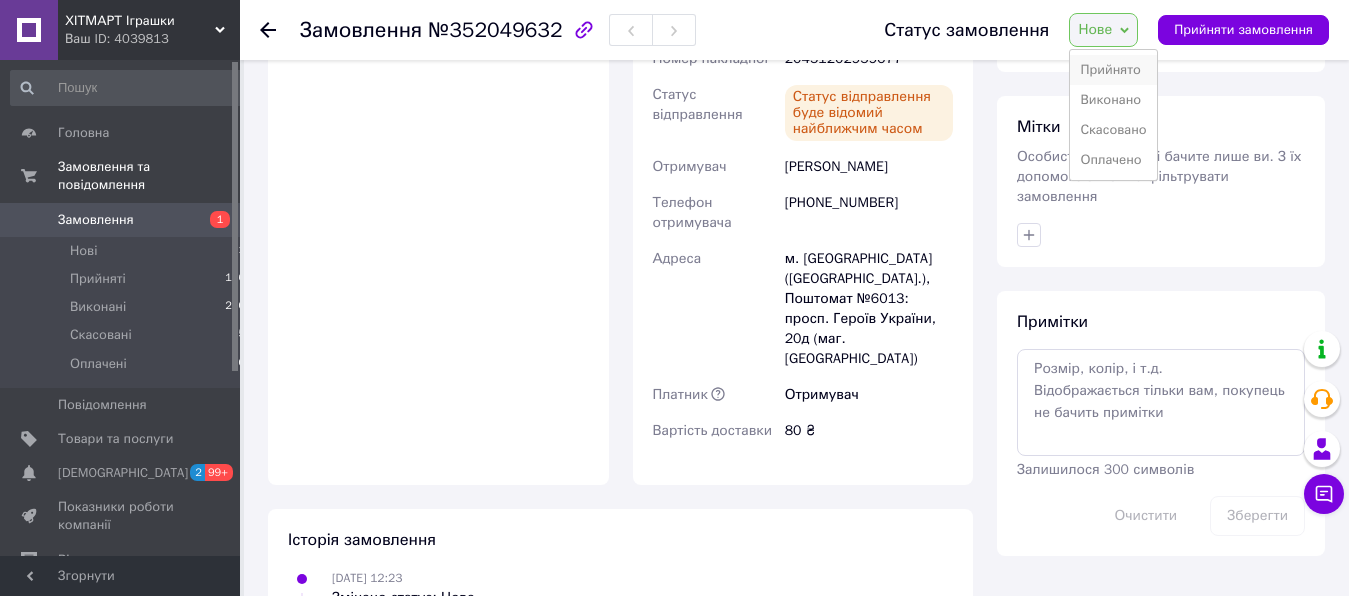 click on "Прийнято" at bounding box center (1113, 70) 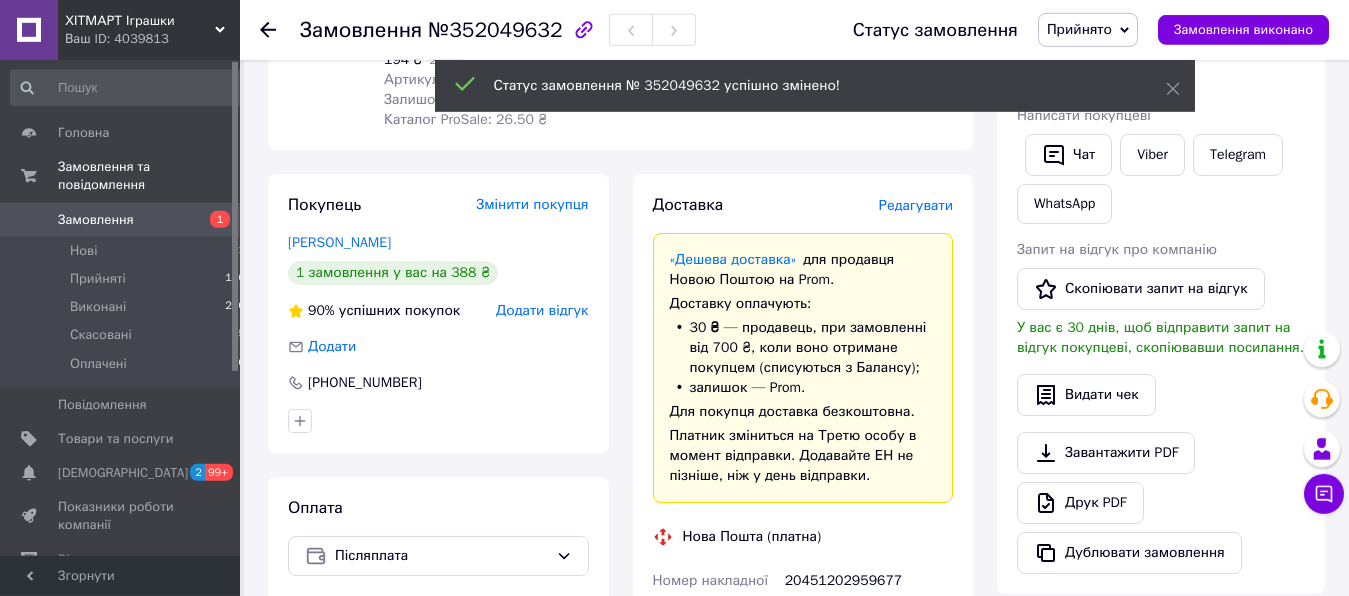 scroll, scrollTop: 0, scrollLeft: 0, axis: both 